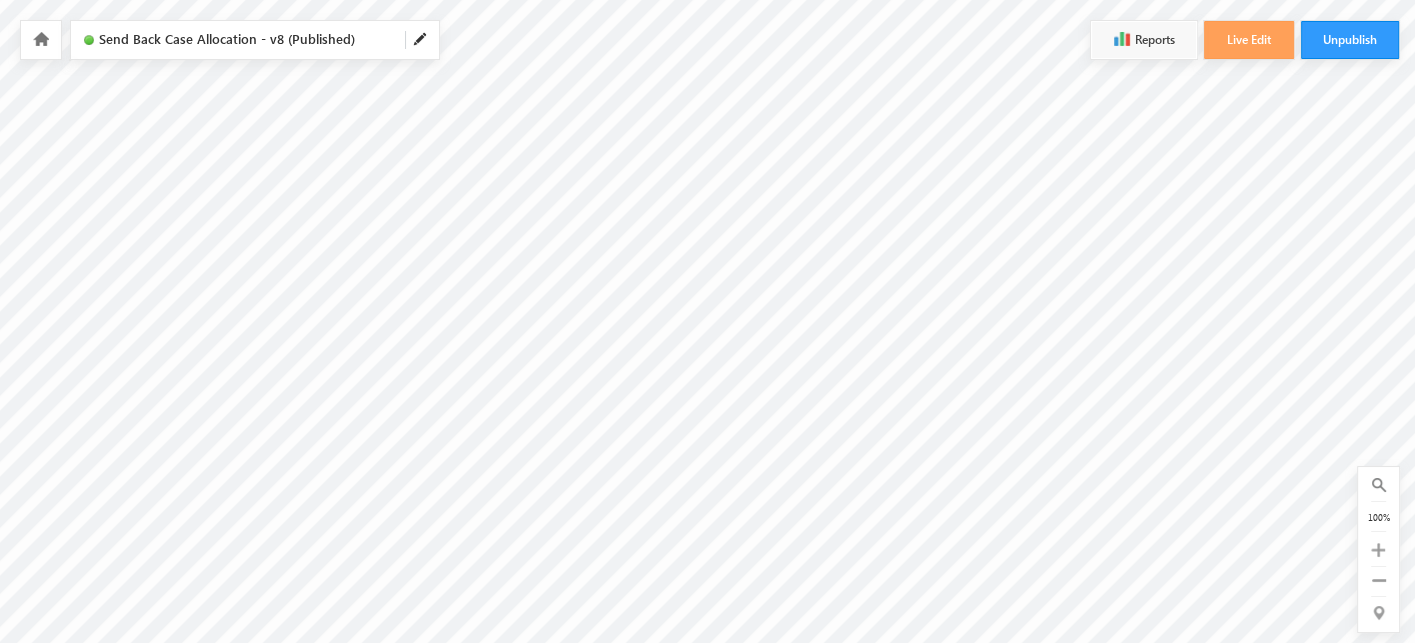 scroll, scrollTop: 432, scrollLeft: 610, axis: both 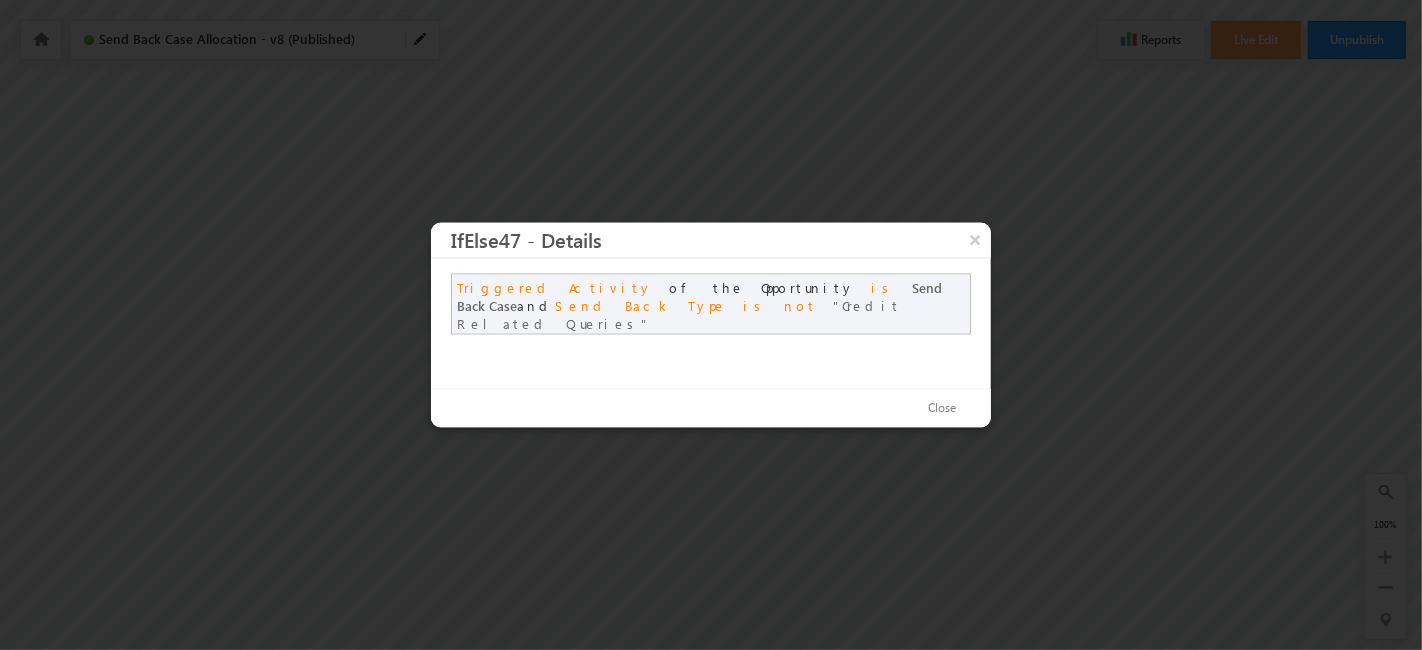 click on "Triggered Activity   of the Opportunity    is   Send Back Case   and  Send Back Type   is not   Credit Related Queries" at bounding box center (711, 304) 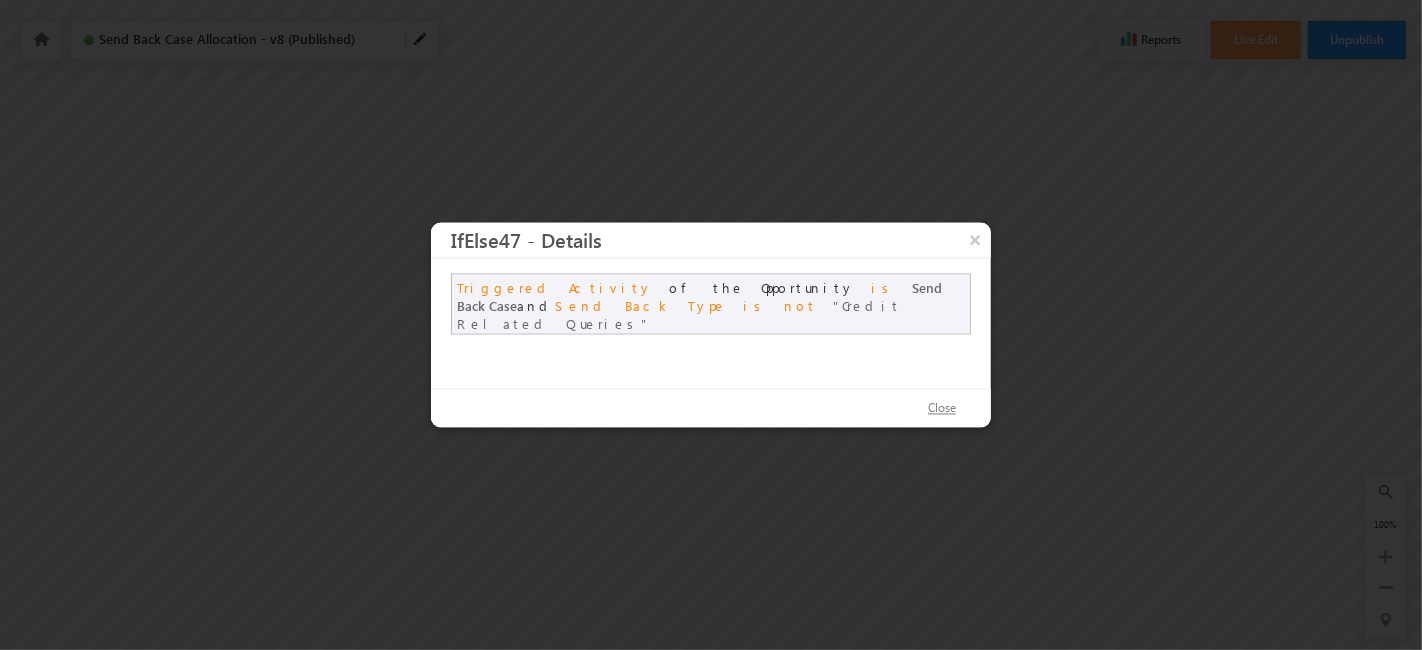 click on "Close" at bounding box center (942, 409) 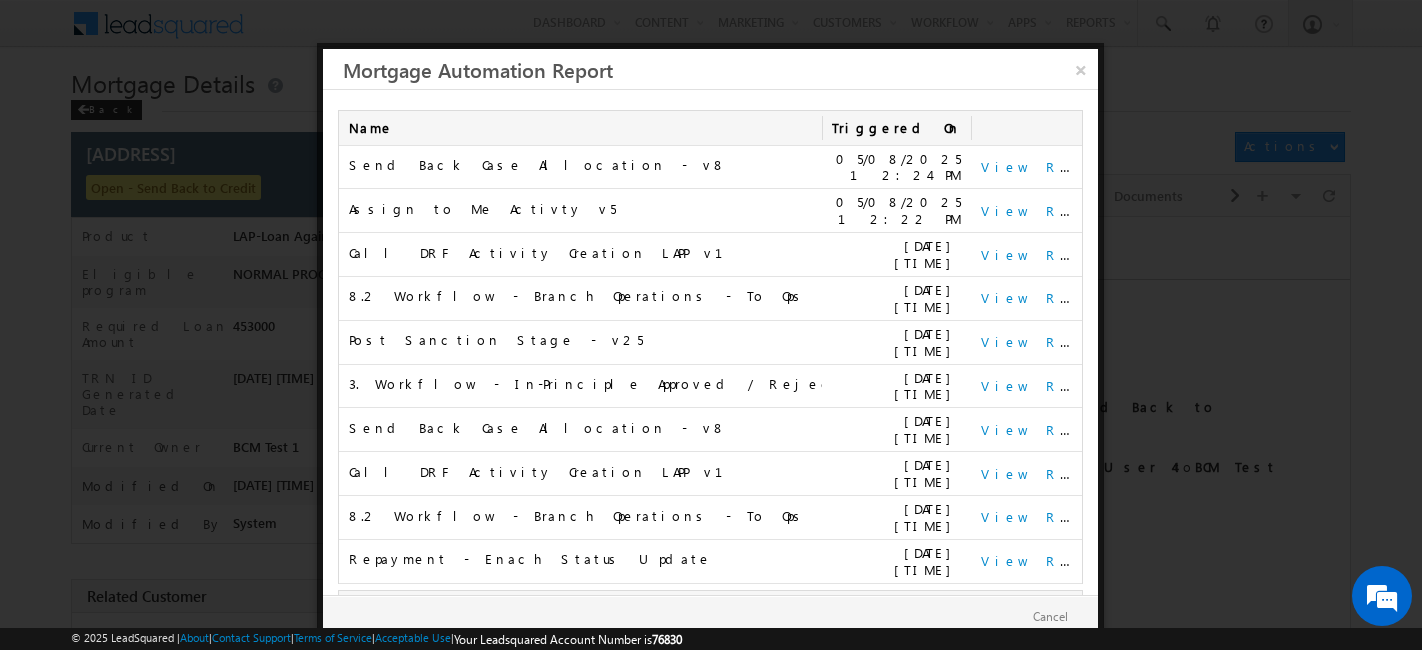 scroll, scrollTop: 11, scrollLeft: 0, axis: vertical 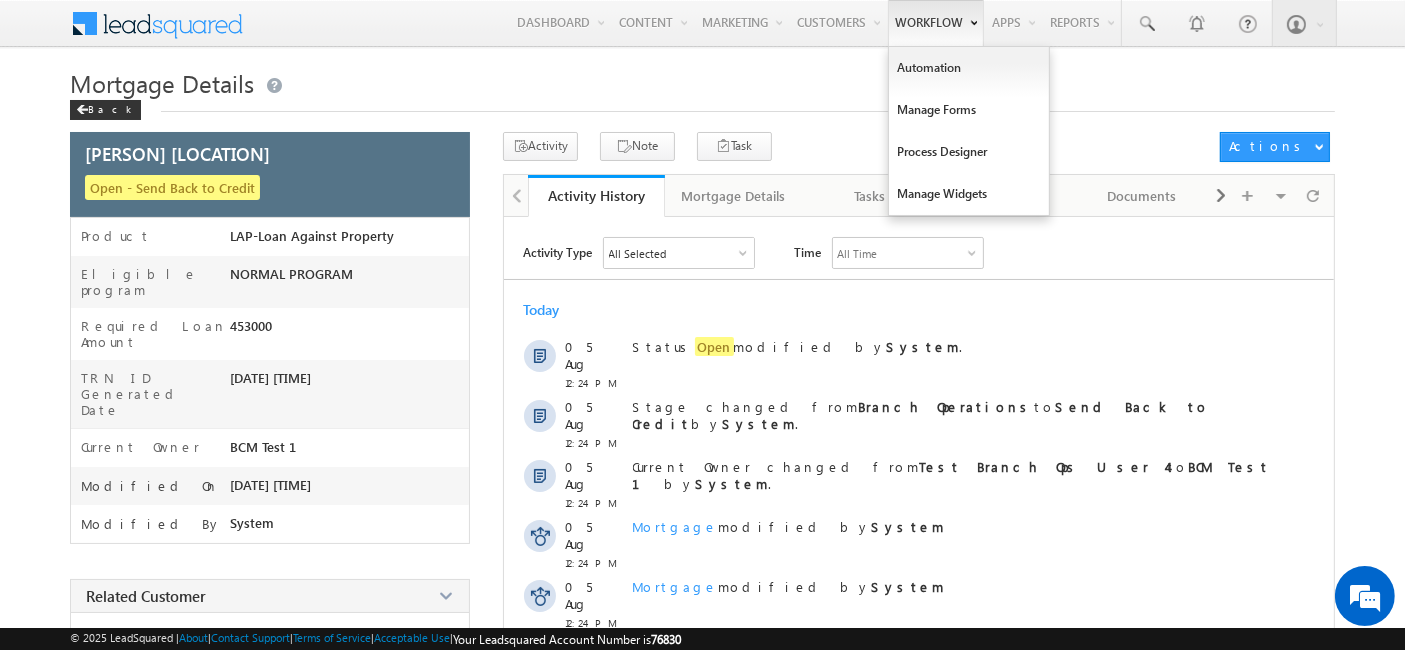 click on "Workflow" at bounding box center (936, 23) 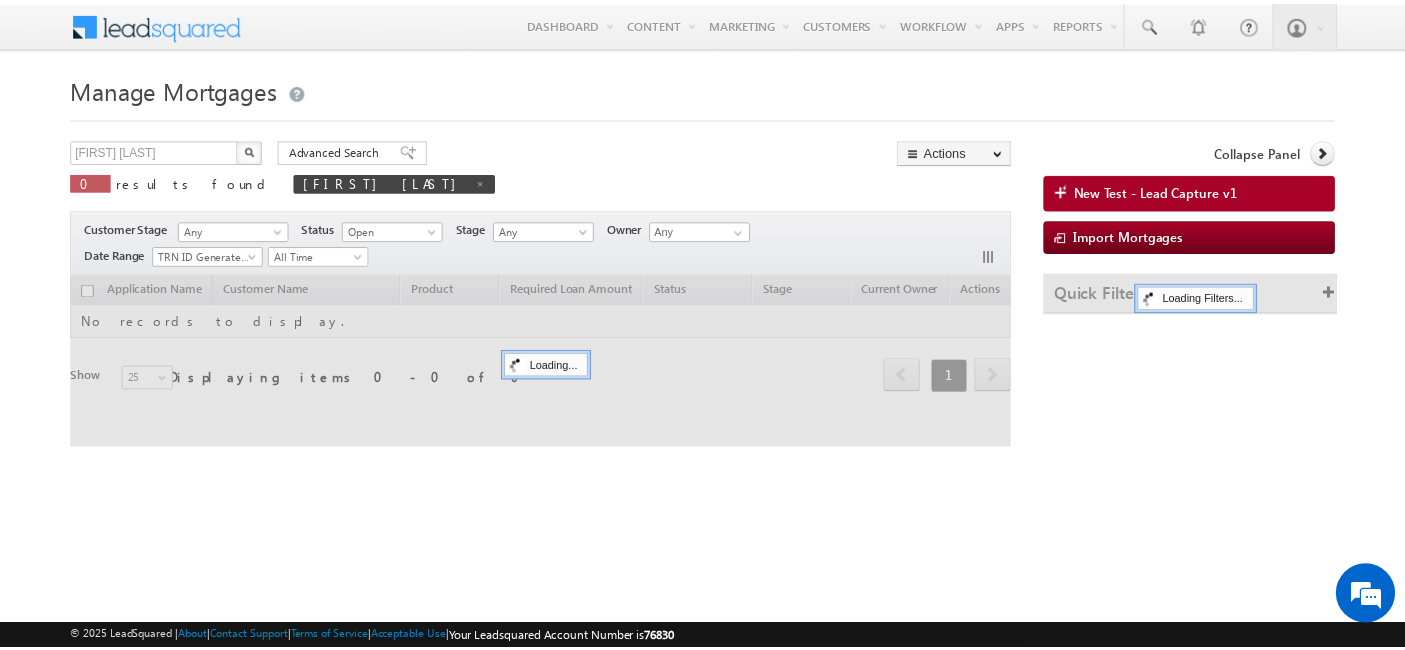 scroll, scrollTop: 0, scrollLeft: 0, axis: both 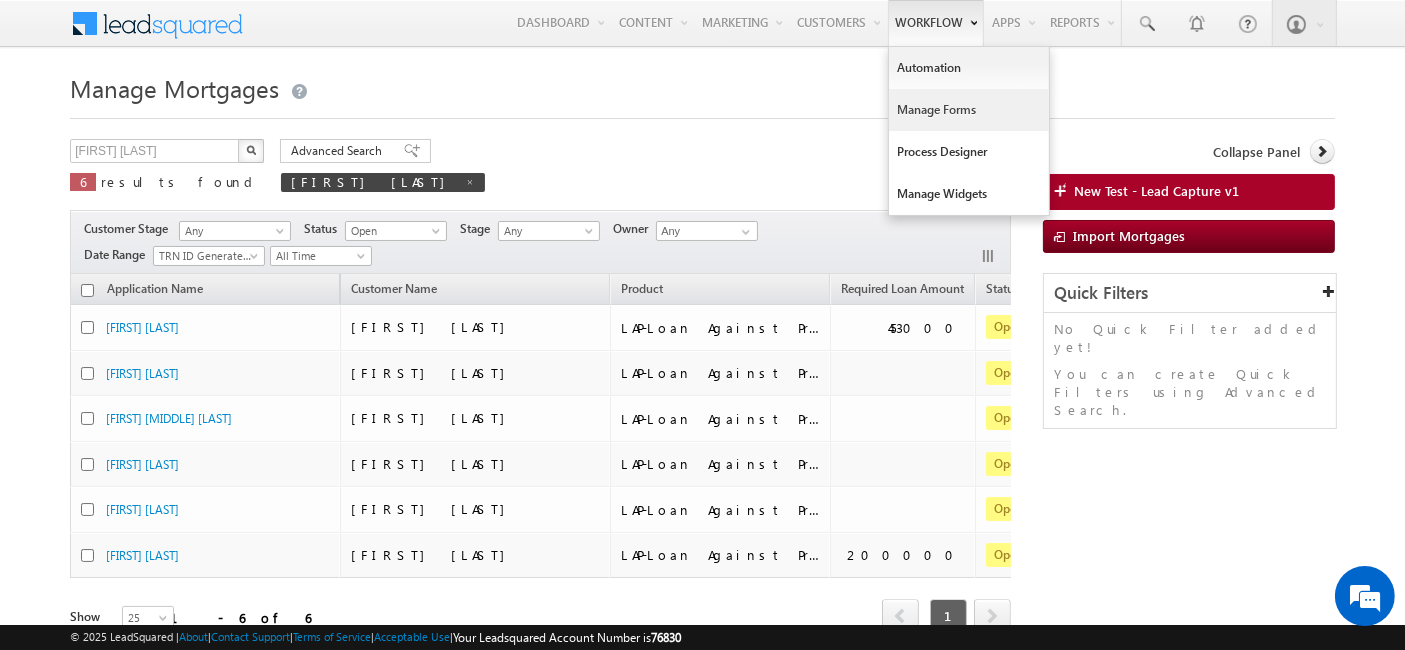 click on "Manage Forms" at bounding box center [969, 110] 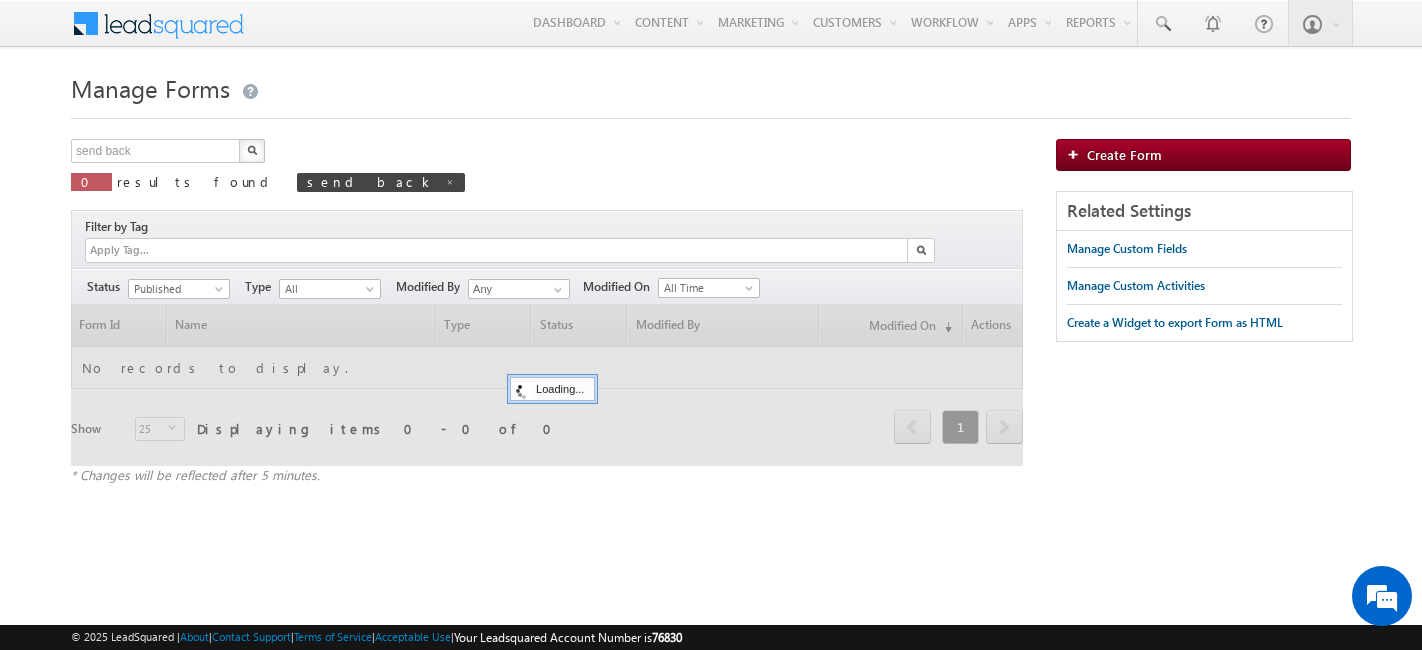 scroll, scrollTop: 0, scrollLeft: 0, axis: both 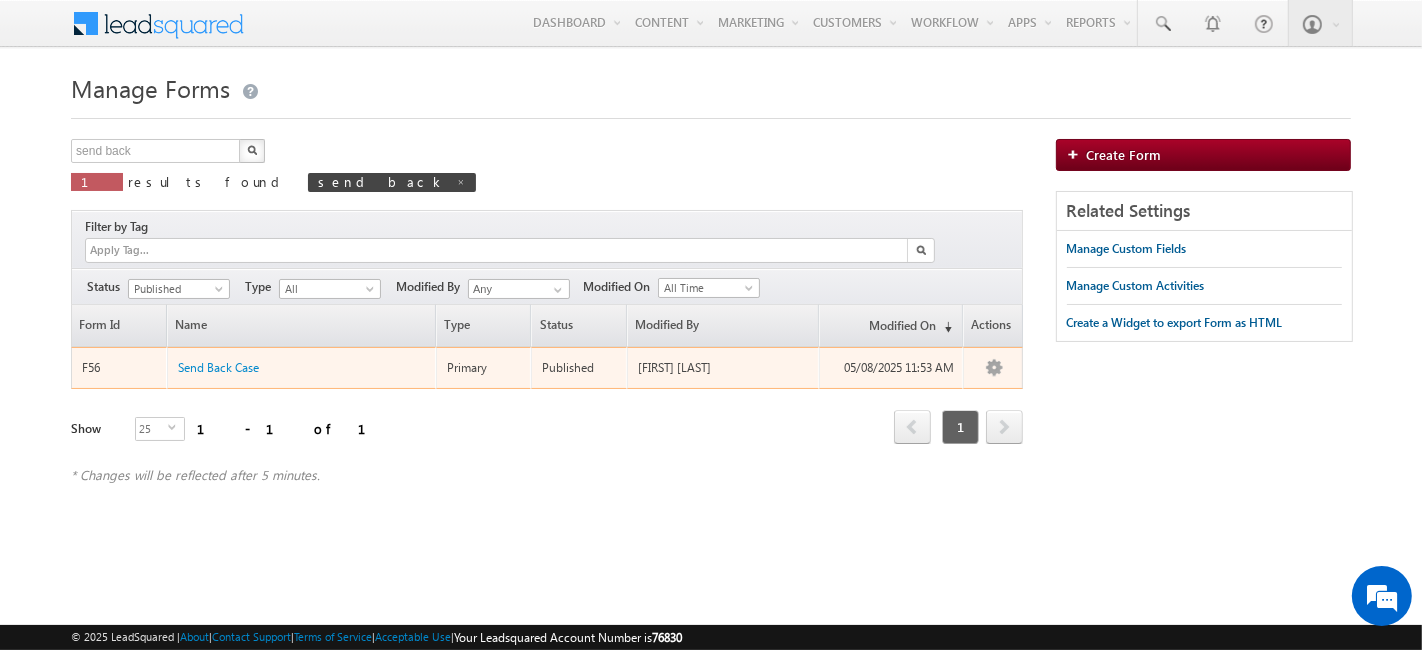 click on "Send Back Case" at bounding box center (302, 362) 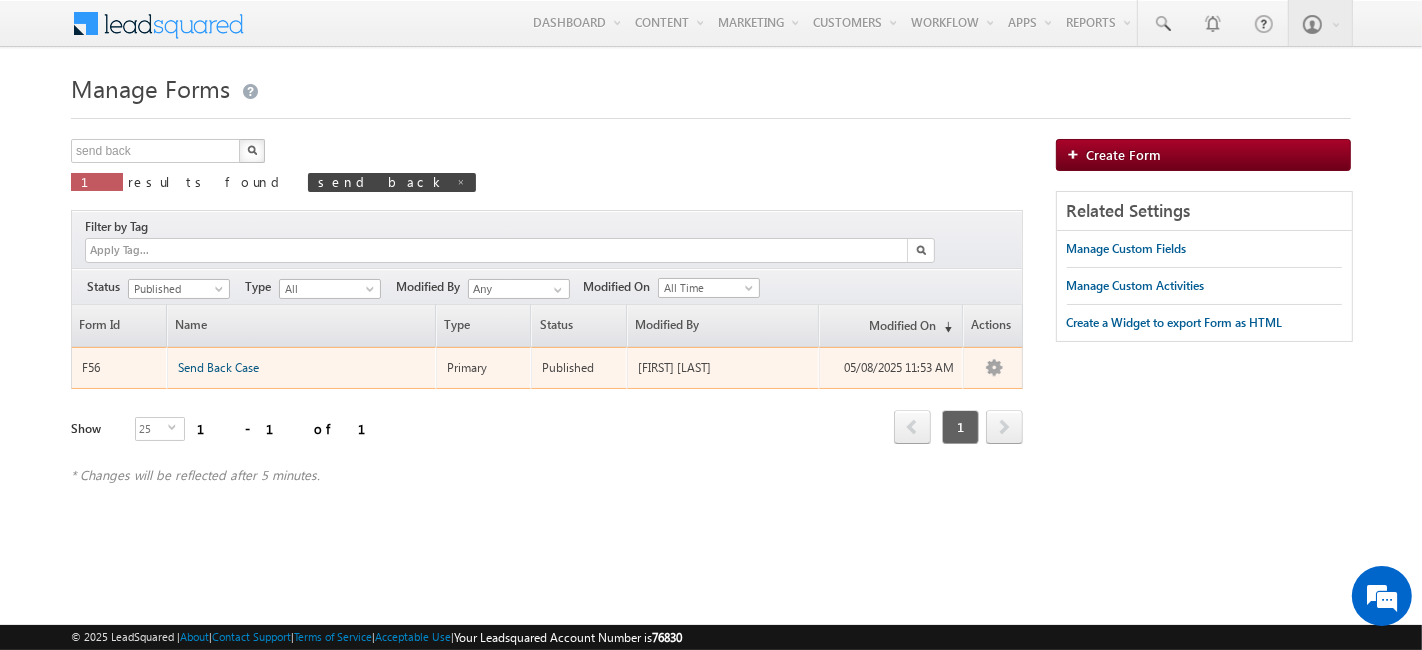 click on "Send Back Case" at bounding box center [218, 367] 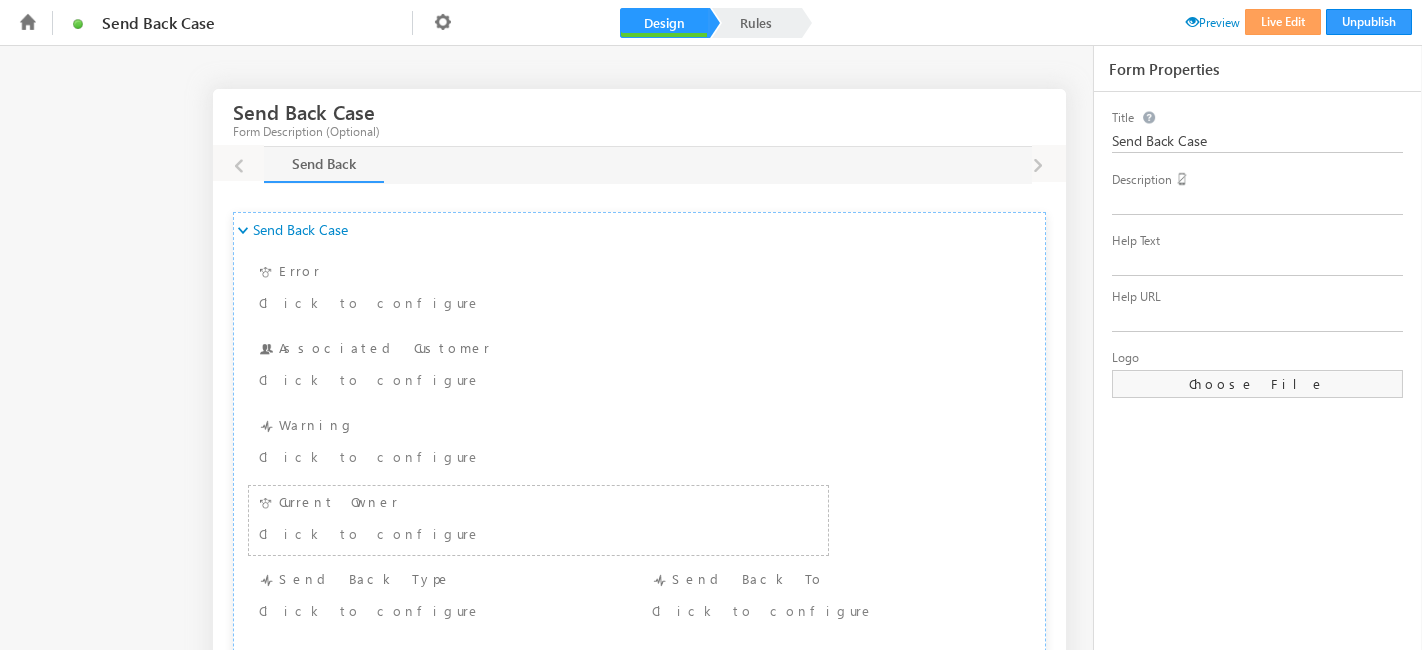 scroll, scrollTop: 0, scrollLeft: 0, axis: both 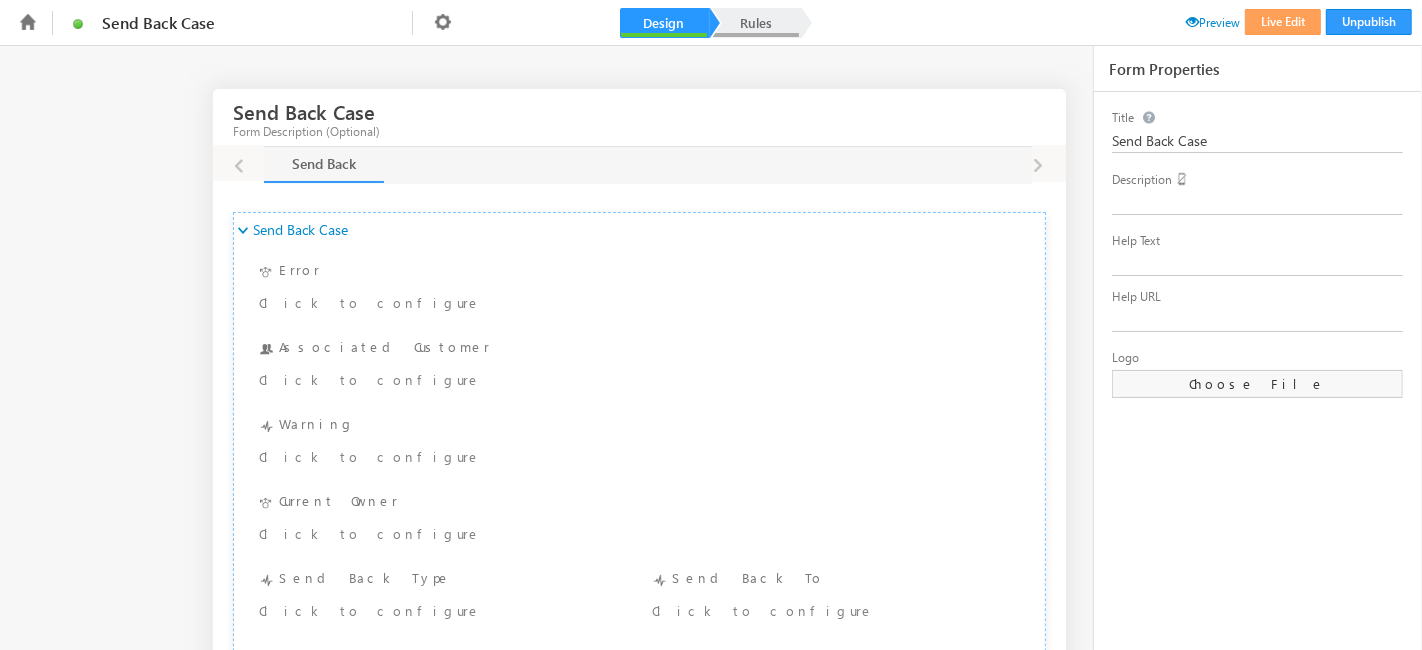 click on "Rules" at bounding box center [756, 23] 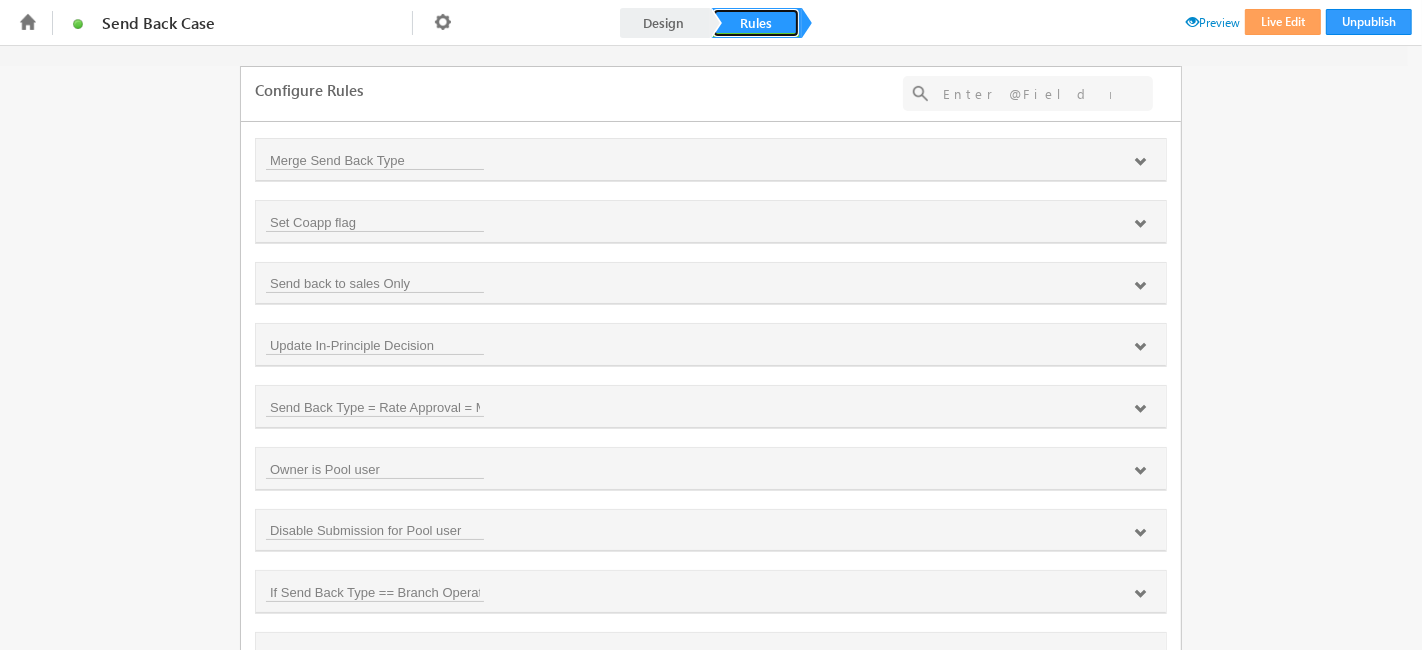 scroll, scrollTop: 354, scrollLeft: 0, axis: vertical 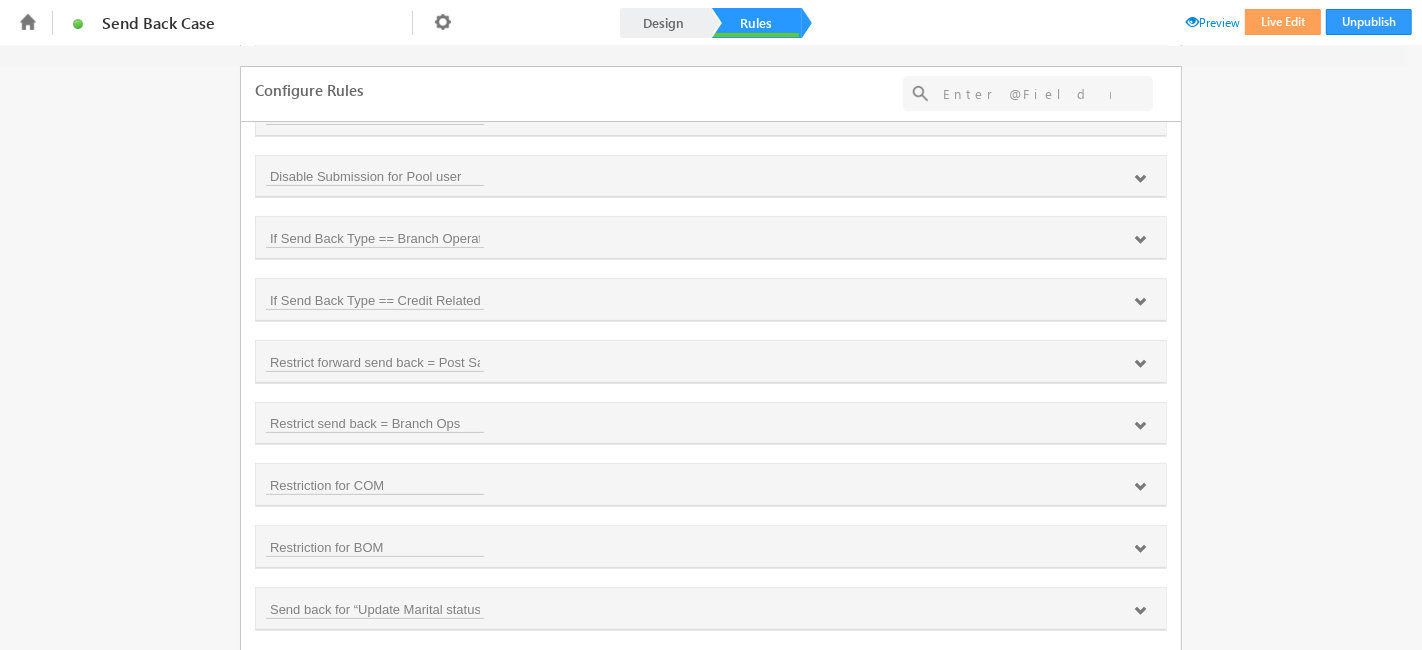 click at bounding box center (1140, 549) 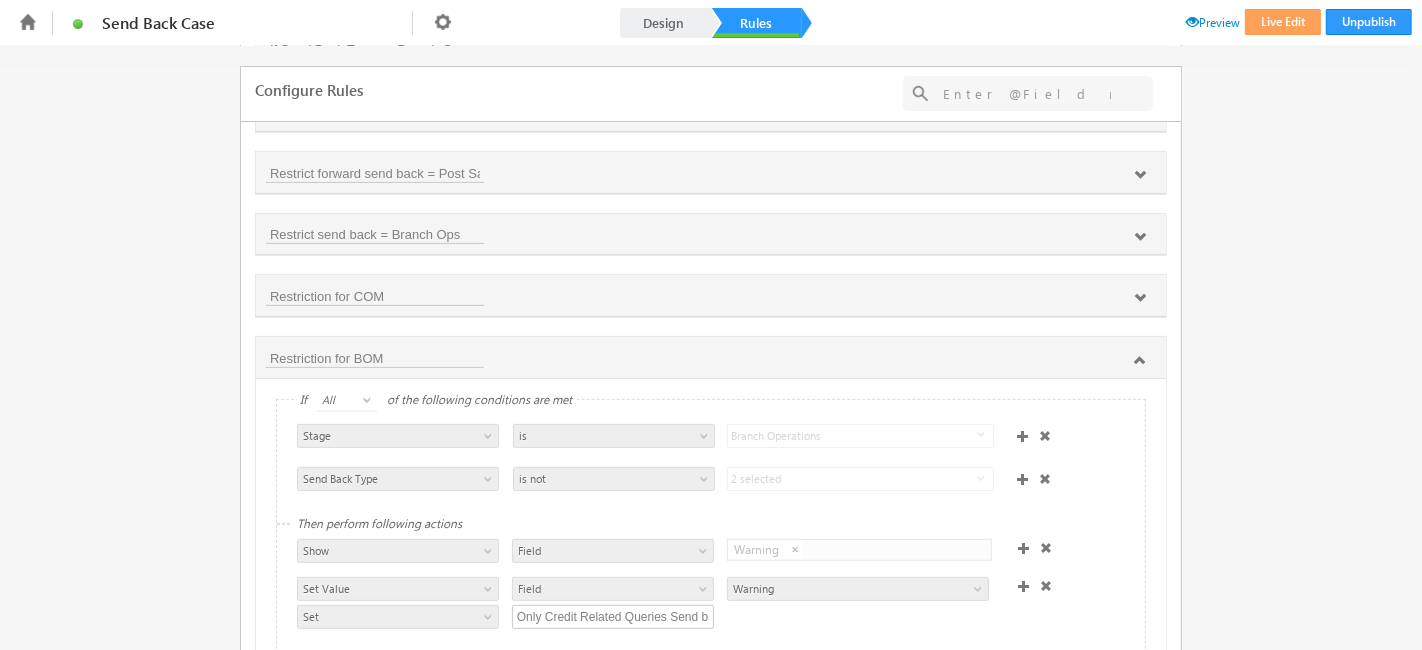 scroll, scrollTop: 554, scrollLeft: 0, axis: vertical 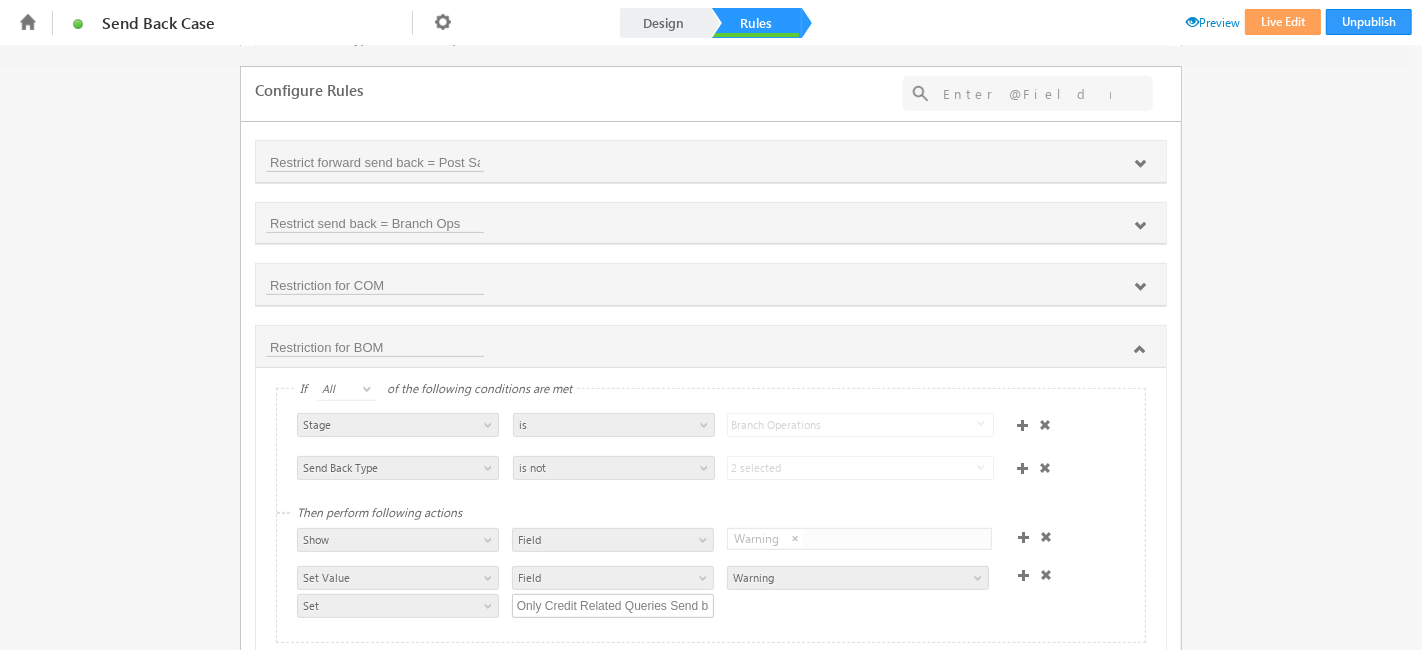 click on "2 selected select    Others  Add Co-applicant  Rate Approval  Branch Operation Stage  Credit Related Queries  Update Marital status for CPA" at bounding box center [860, 468] 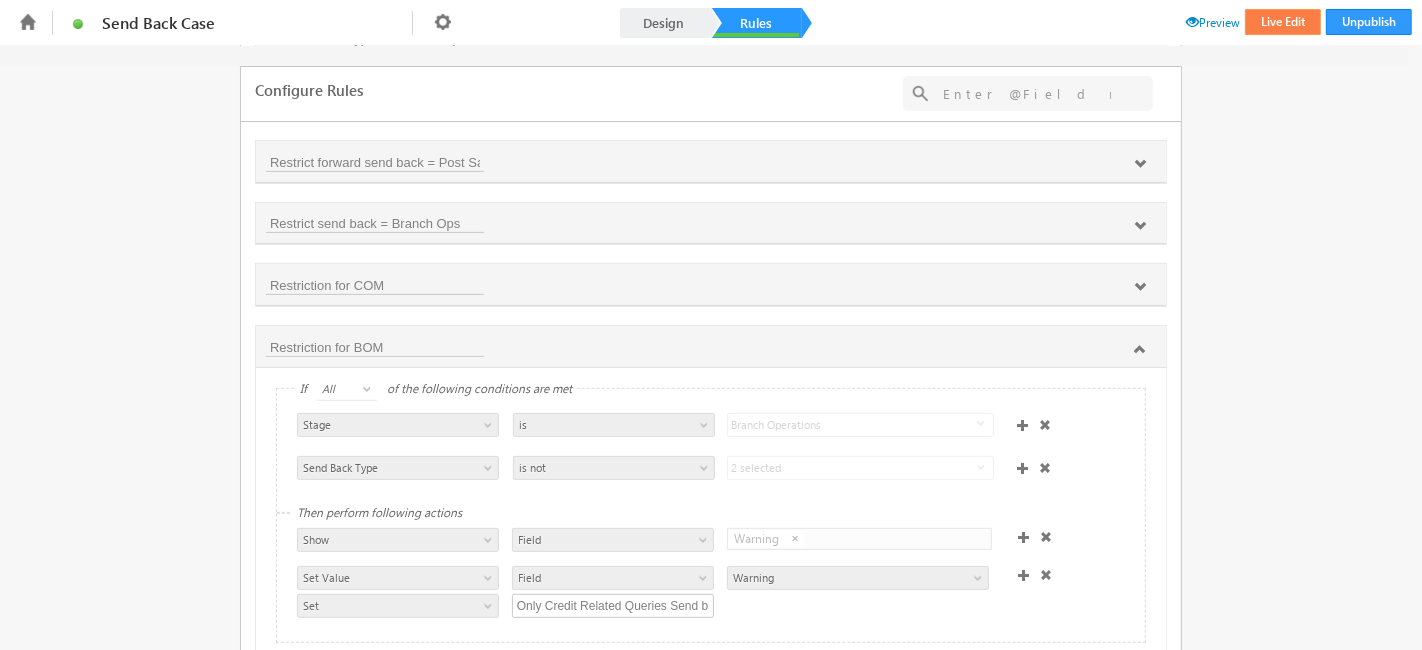 click on "Live Edit" at bounding box center [1283, 22] 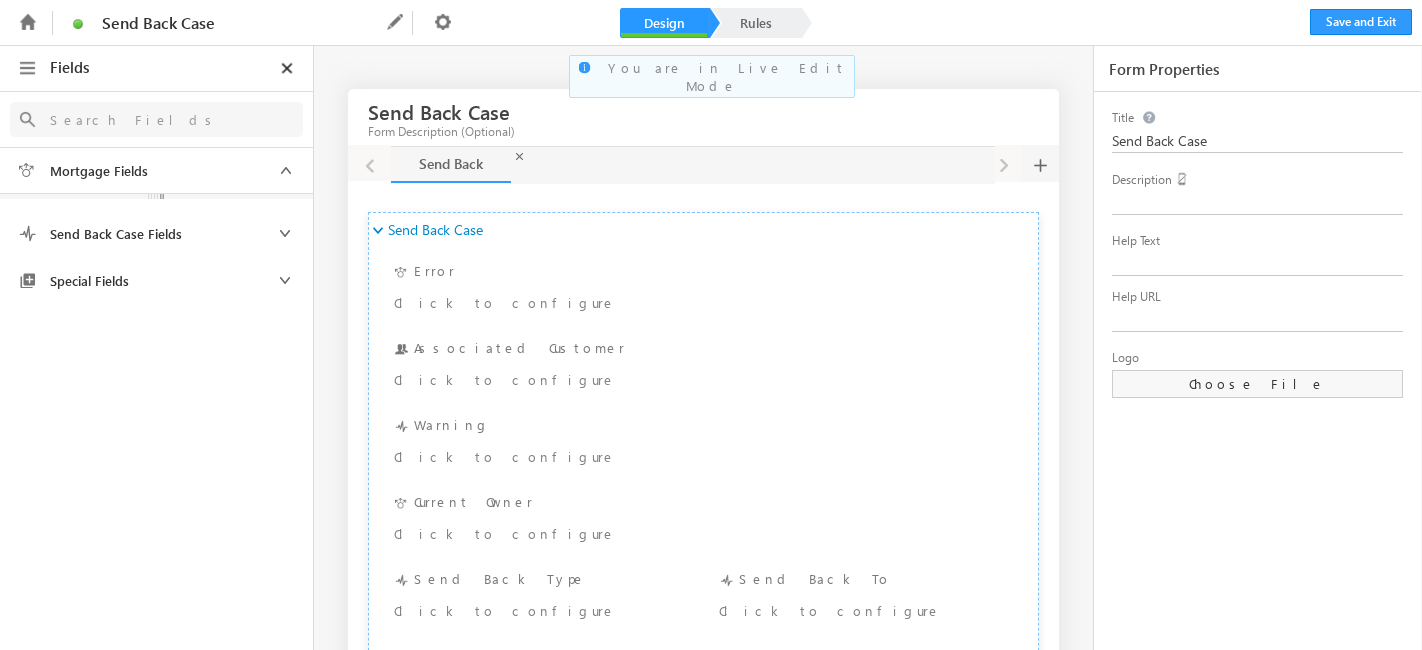 scroll, scrollTop: 0, scrollLeft: 0, axis: both 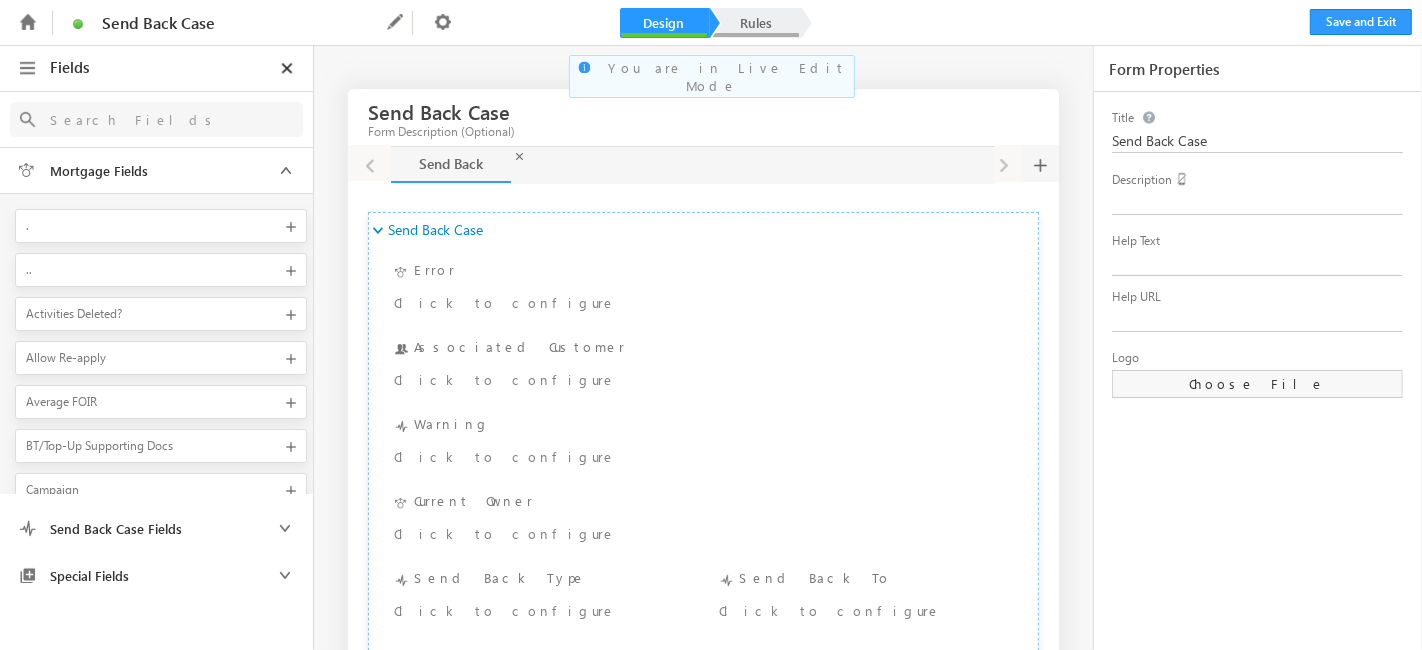 click on "Rules" at bounding box center [756, 23] 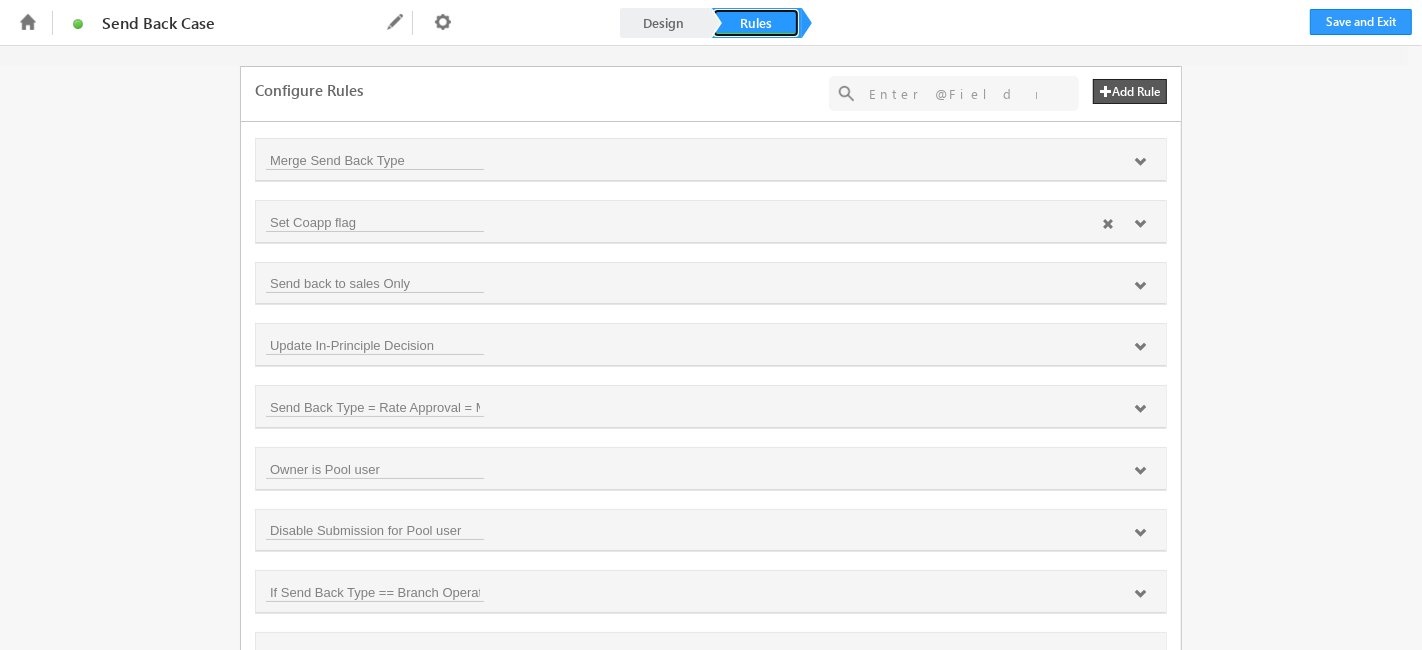 scroll, scrollTop: 354, scrollLeft: 0, axis: vertical 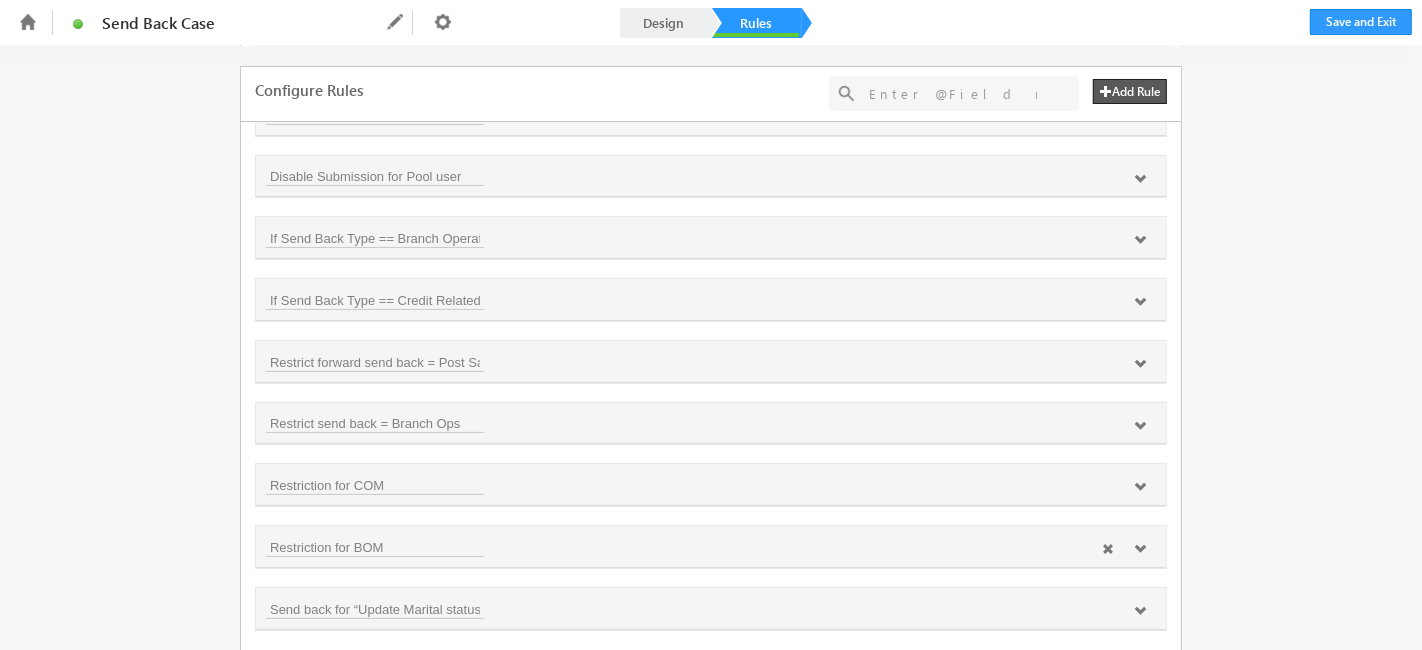 click at bounding box center [1140, 549] 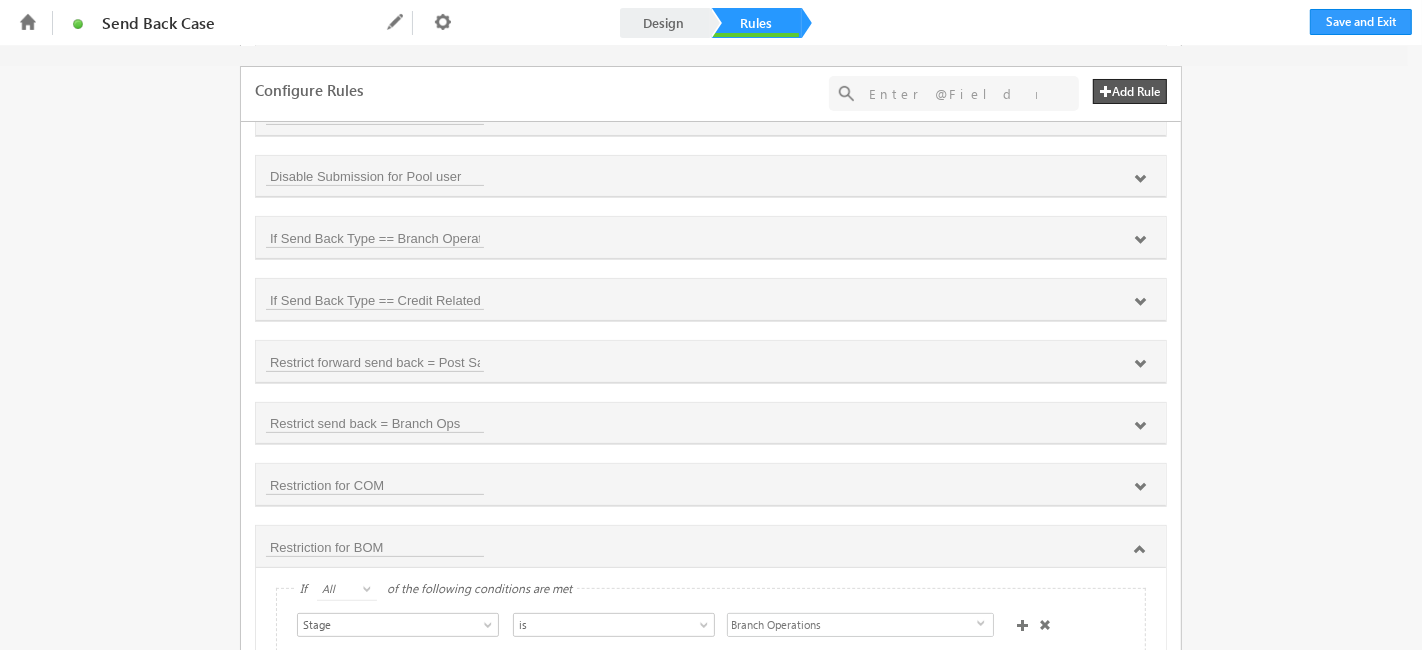 scroll, scrollTop: 655, scrollLeft: 0, axis: vertical 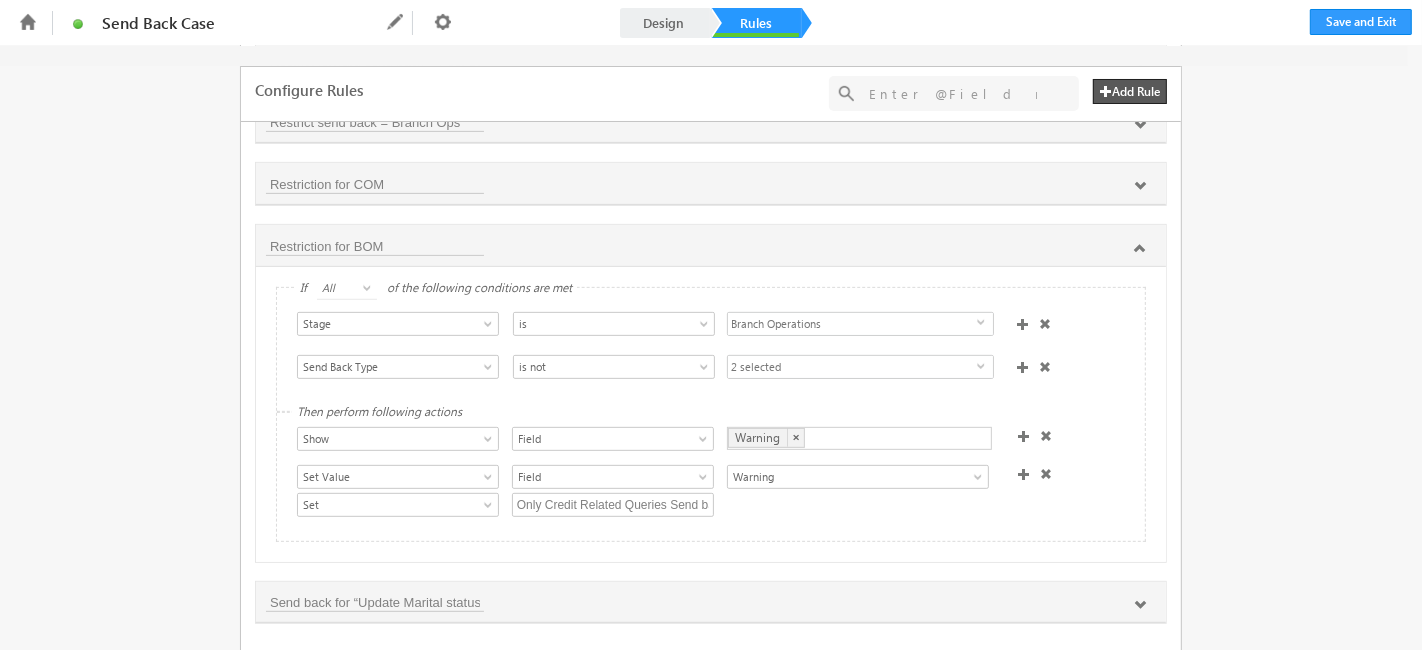 click on "2 selected" at bounding box center [852, 325] 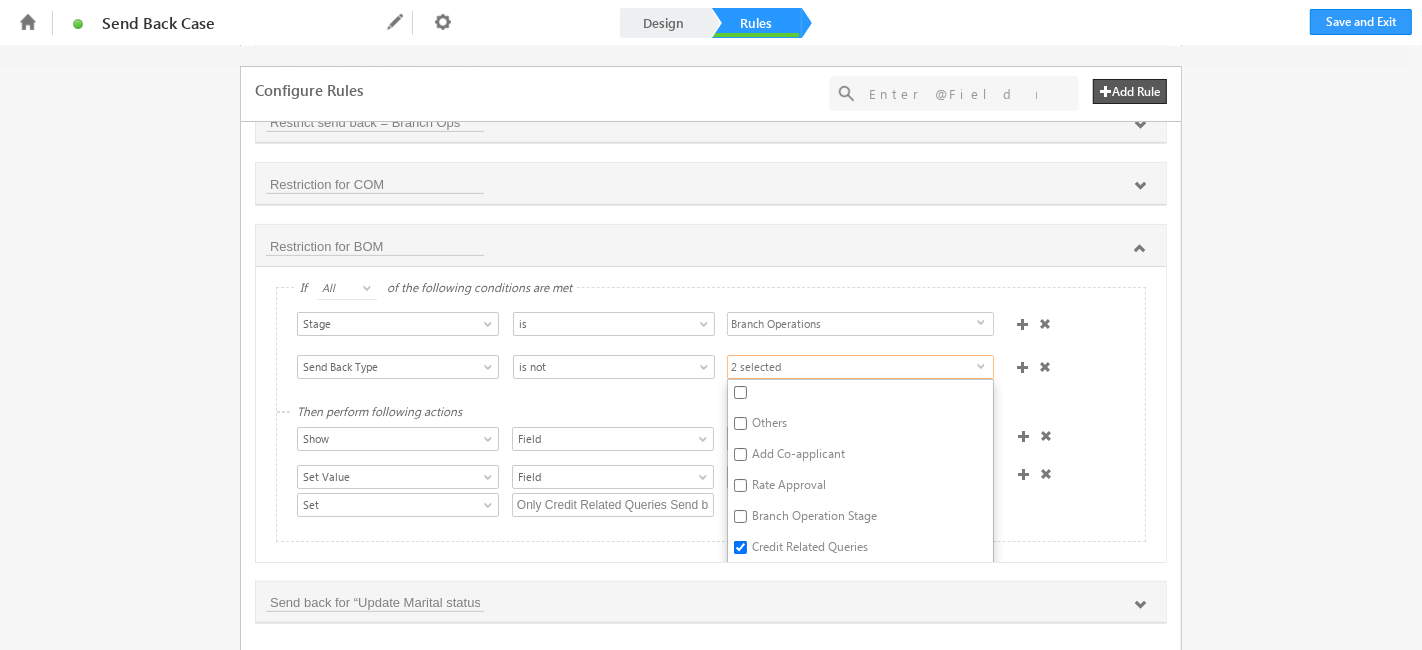 scroll, scrollTop: 36, scrollLeft: 0, axis: vertical 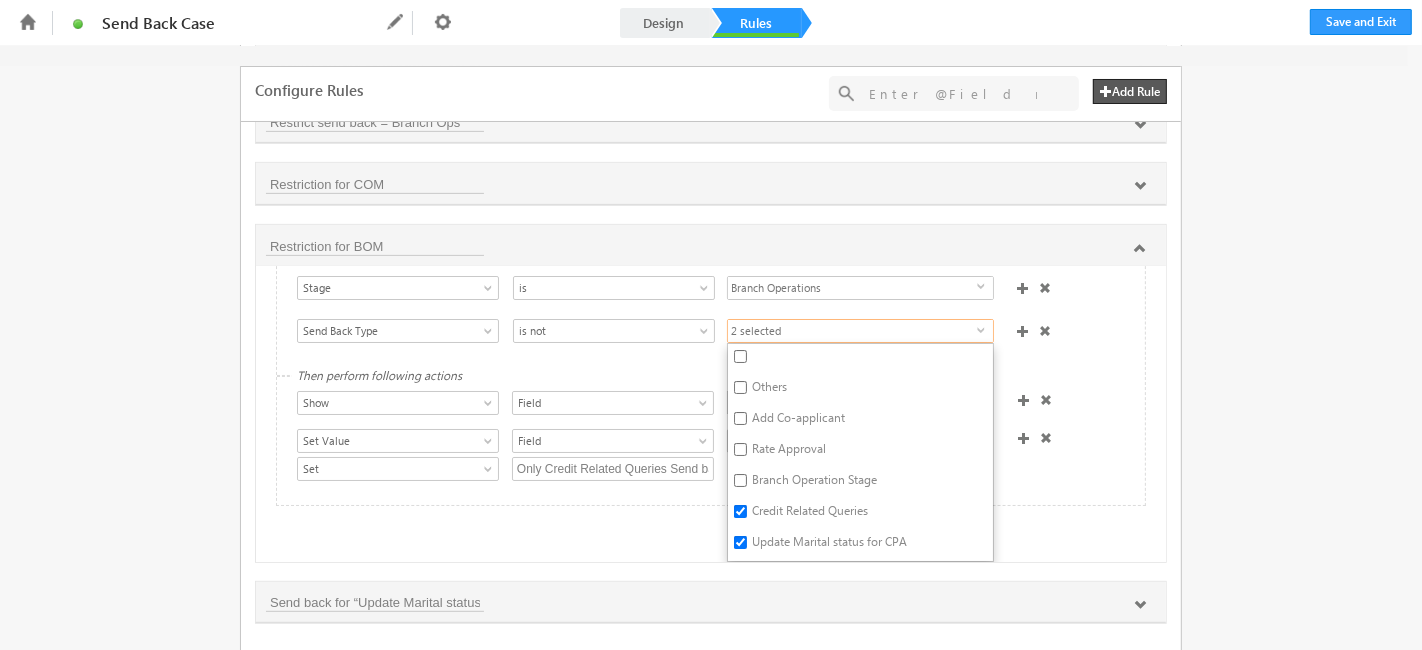 click on "Fields
Select an Account Fields      Select an Account Select an Account Customer fields     Account Aggregator Url Account Aggregator Url Click to configure Address 2 Address 2 Click to configure Assign to Me BOps Assign to Me BOps Click to configure Assign to Me COps Assign to Me COps Click to configure City City Click to configure Coapp 1 Phone Number Coapp 1 Phone Number Click to configure Coapp 10 Phone Number Coapp 10 Phone Number Click to configure Coapp 2 Phone Number Coapp 2 Phone Number Click to configure Coapp 3 Phone Number Coapp 3 Phone Number Click to configure Coapp 4 Phone Number Coapp 4 Phone Number Click to configure Coapp 5 Phone Number Coapp 5 Phone Number Click to configure Coapp 6 Phone Number Coapp 6 Phone Number Click to configure Coapp 7 Phone Number Coapp 7 Phone Number Click to configure Coapp 8 Phone Number Coapp 8 Phone Number Click to configure Coapp 9 Phone Number Company Company" at bounding box center (711, 348) 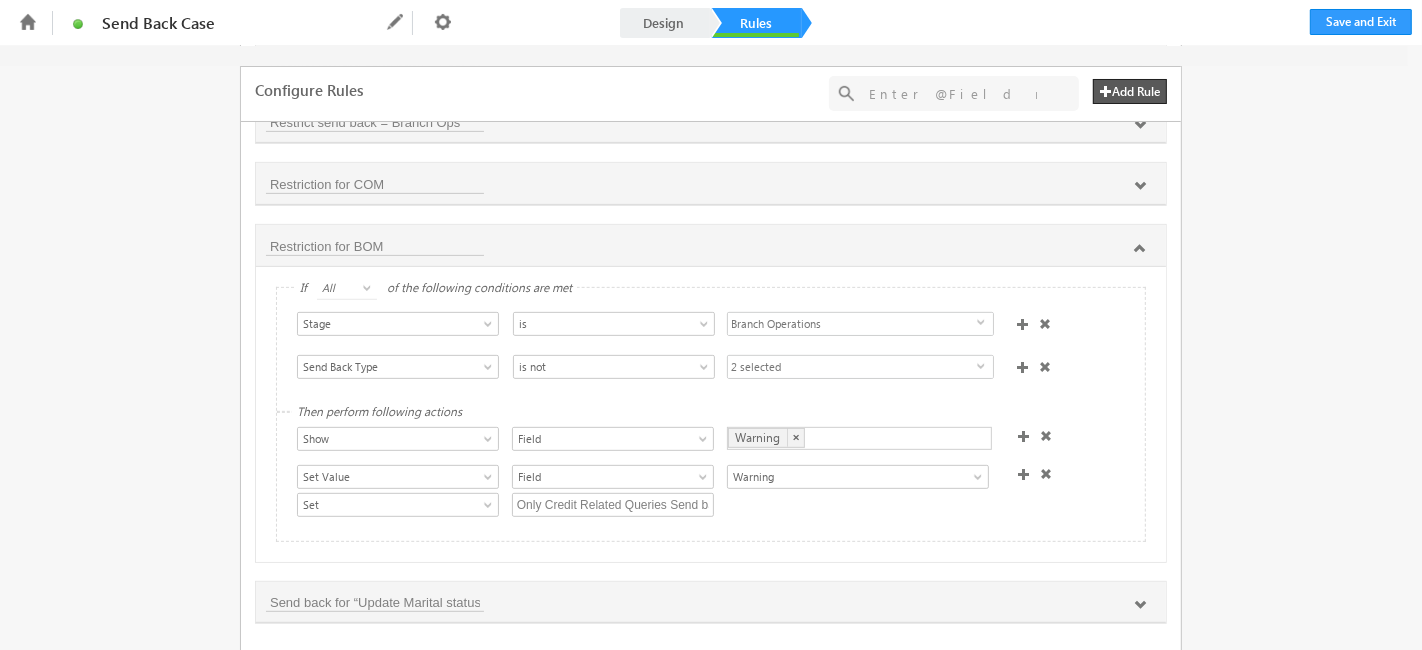 scroll, scrollTop: 0, scrollLeft: 0, axis: both 